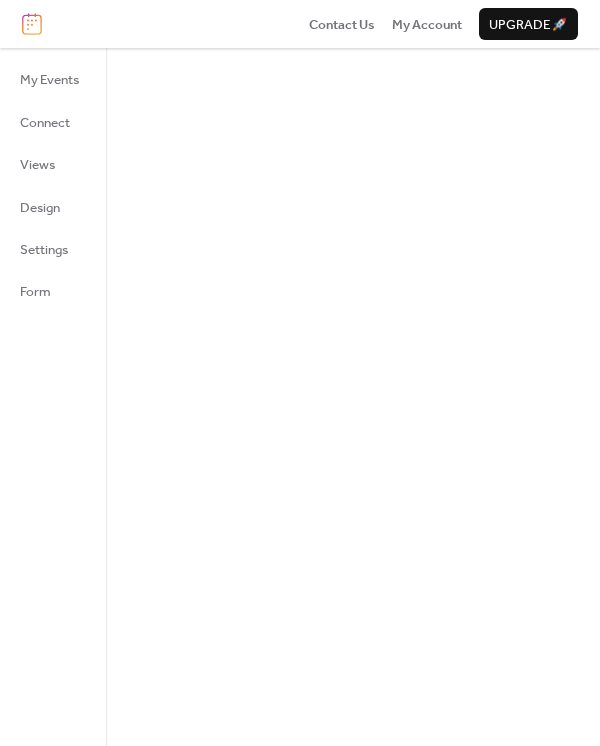 scroll, scrollTop: 0, scrollLeft: 0, axis: both 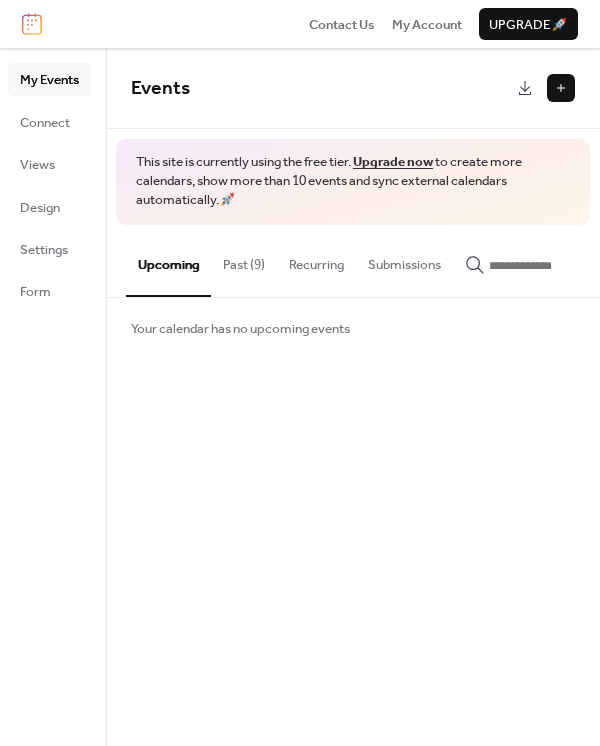 click on "Past (9)" at bounding box center (244, 260) 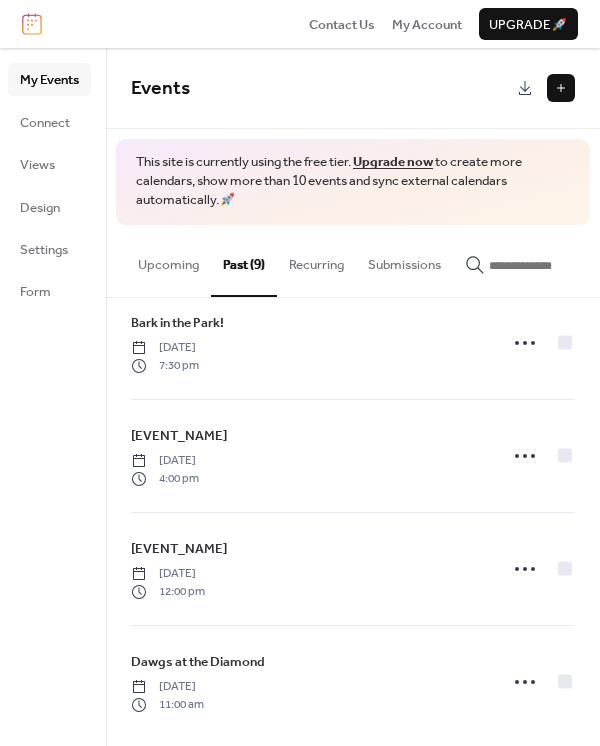 scroll, scrollTop: 0, scrollLeft: 0, axis: both 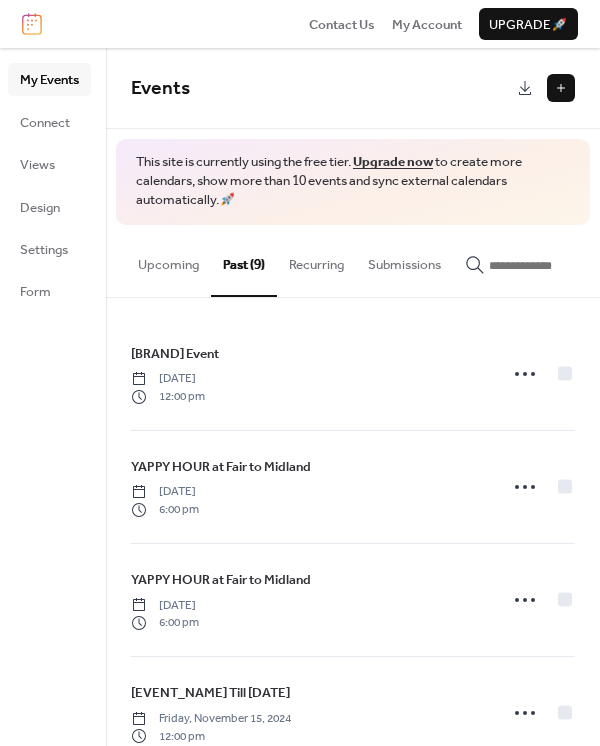 click at bounding box center (561, 88) 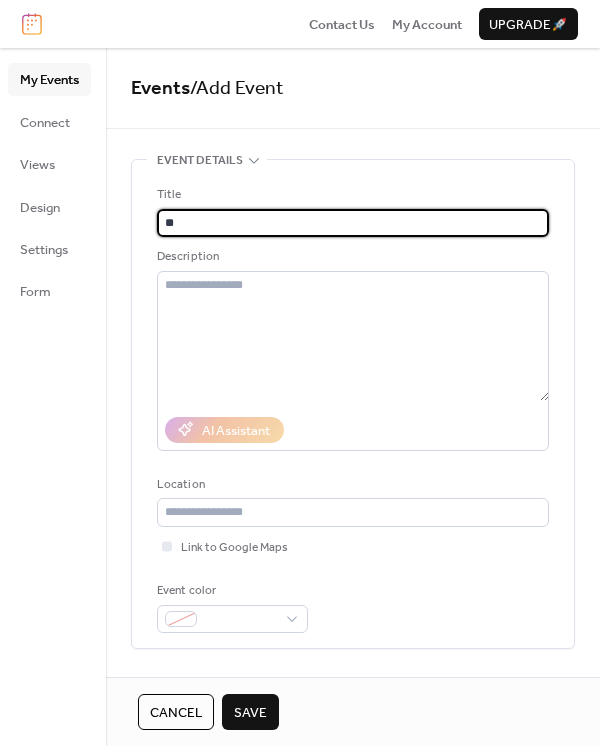 type on "*" 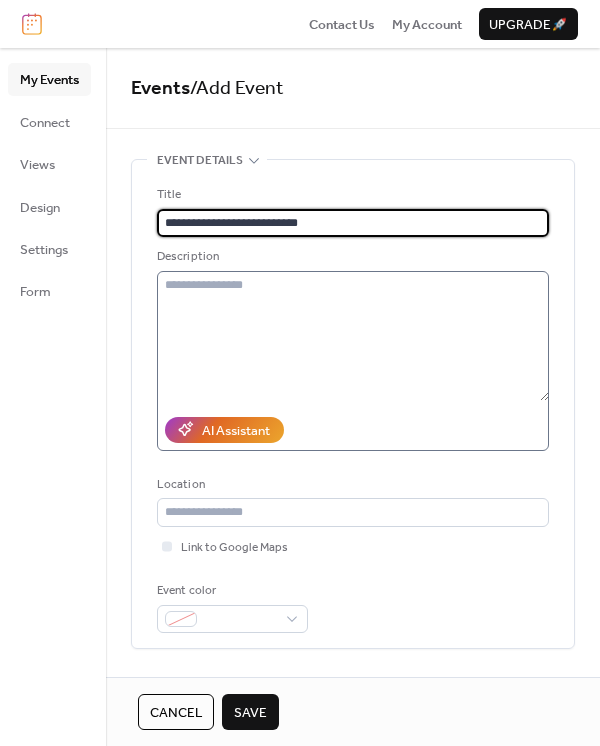 type on "**********" 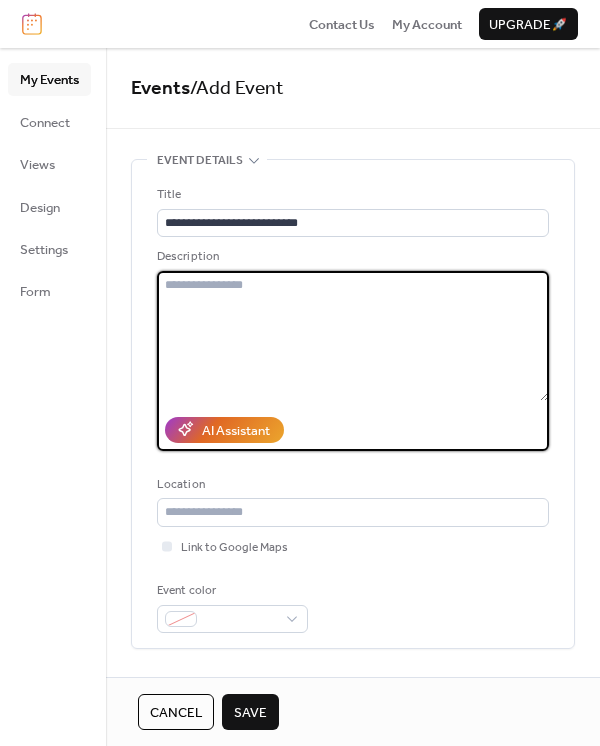 click at bounding box center [353, 336] 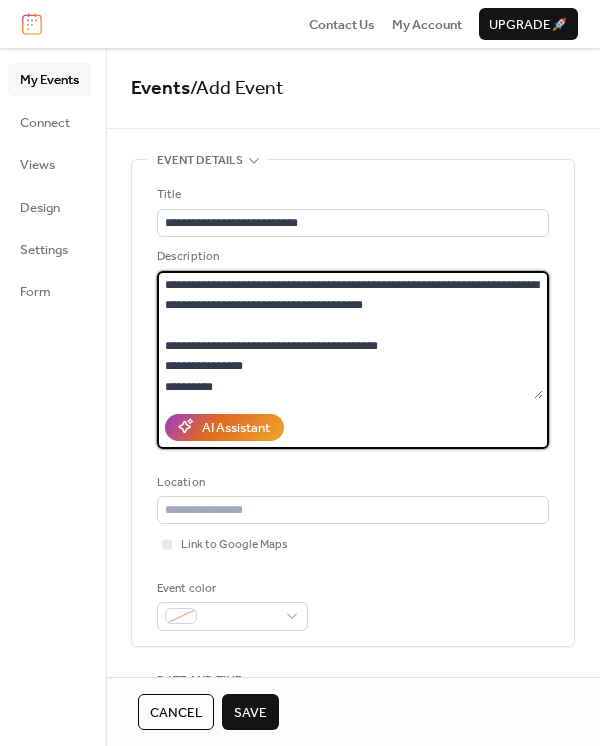 scroll, scrollTop: 180, scrollLeft: 0, axis: vertical 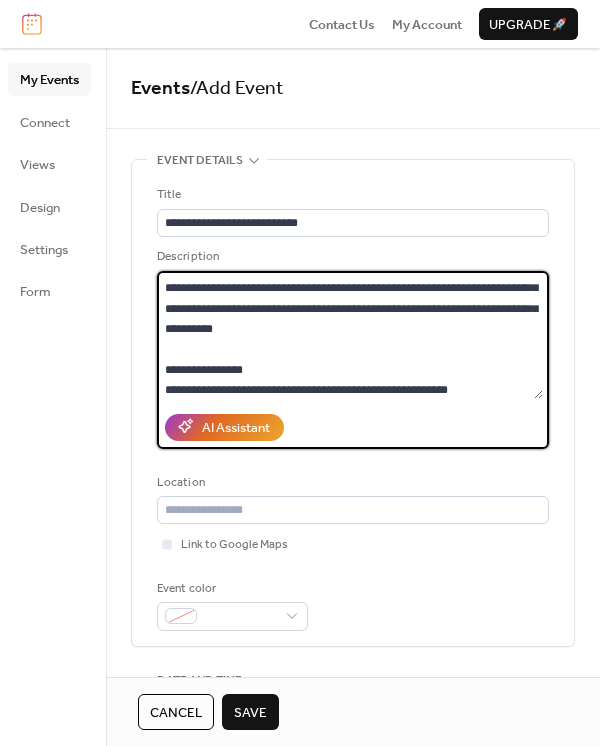 click on "**********" at bounding box center (350, 335) 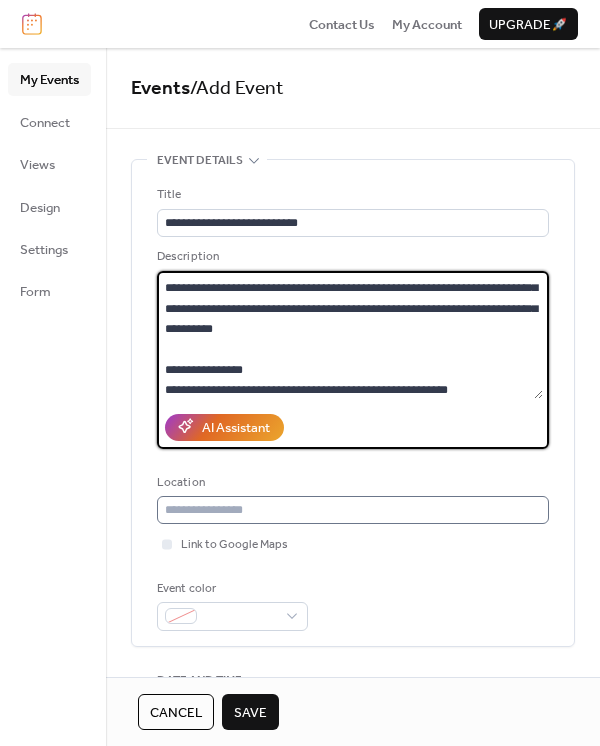 type on "**********" 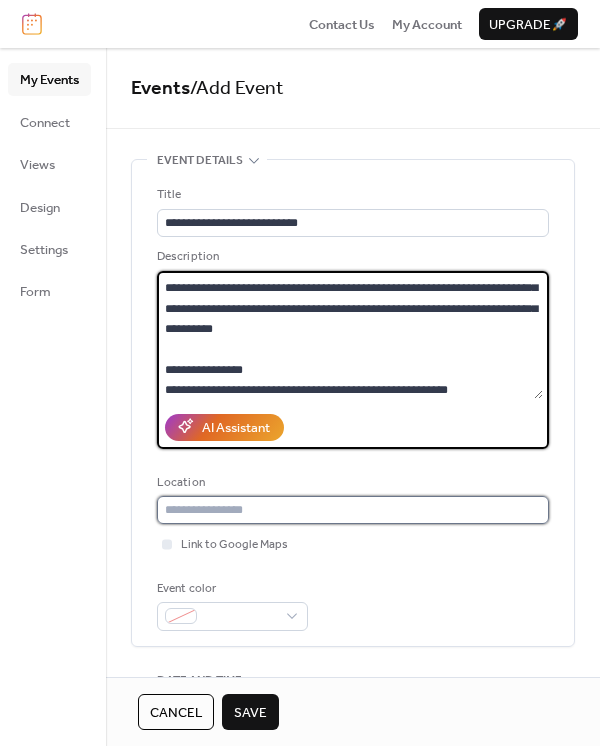 click at bounding box center [353, 510] 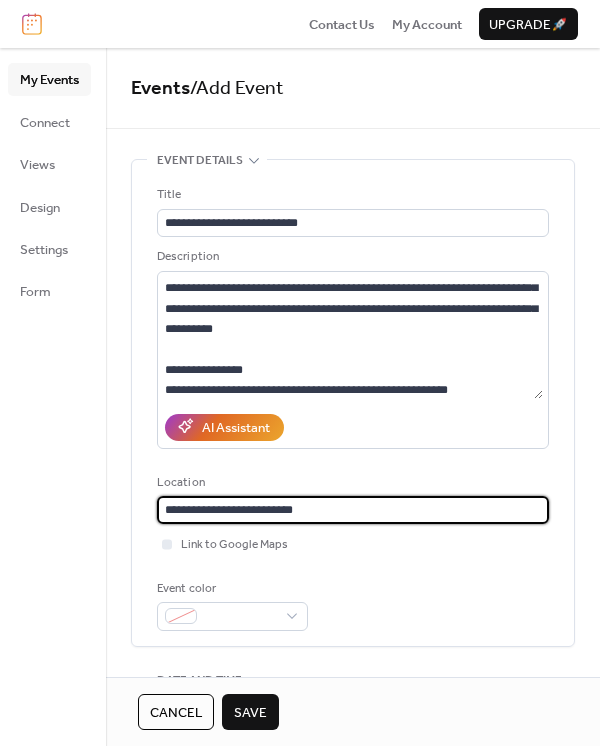 type on "**********" 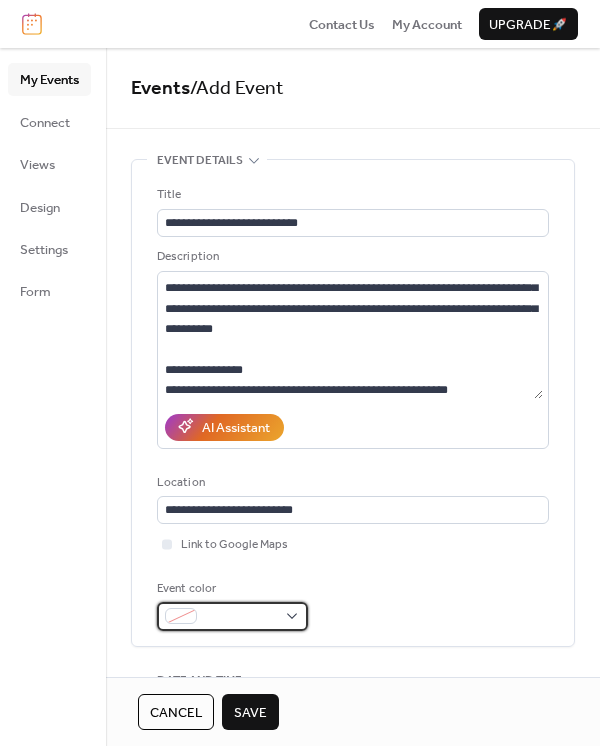 click at bounding box center [232, 616] 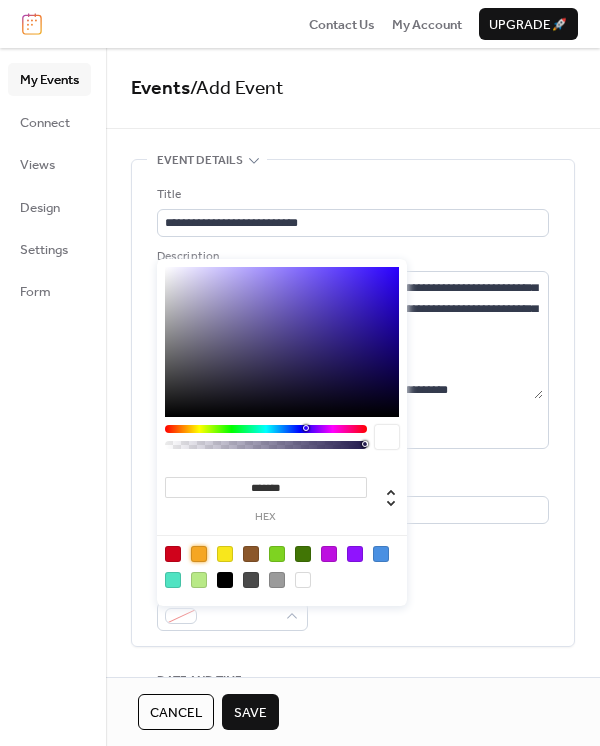 click at bounding box center (199, 554) 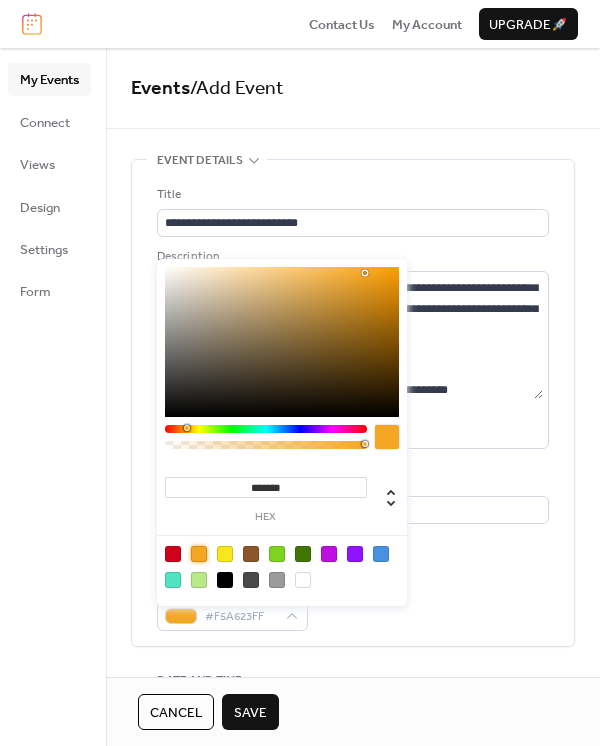 scroll, scrollTop: 778, scrollLeft: 0, axis: vertical 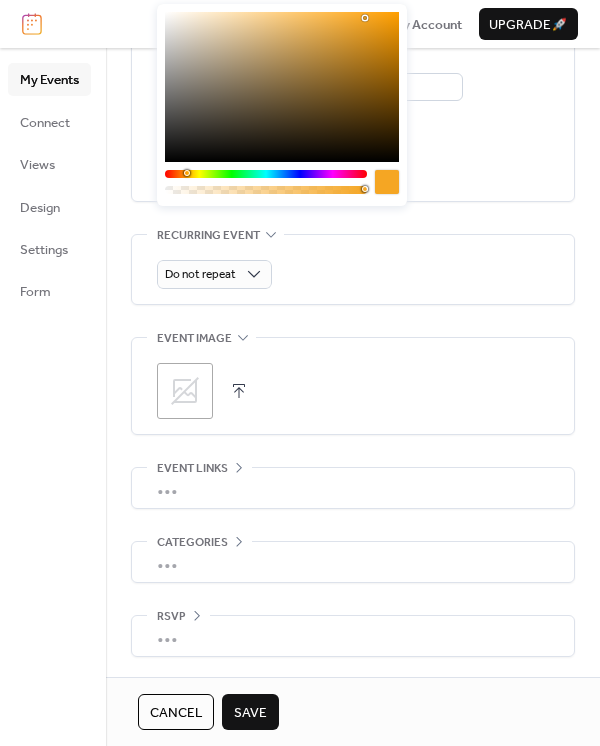 click on "•••" at bounding box center (353, 488) 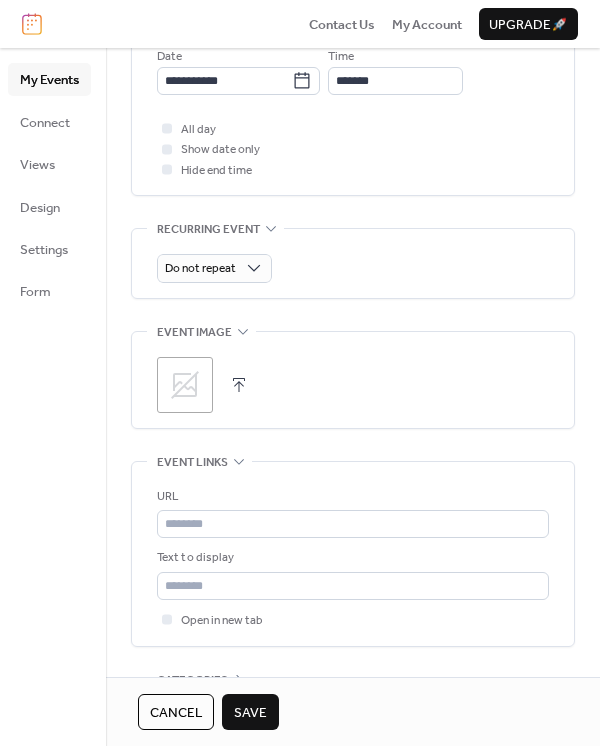scroll, scrollTop: 776, scrollLeft: 0, axis: vertical 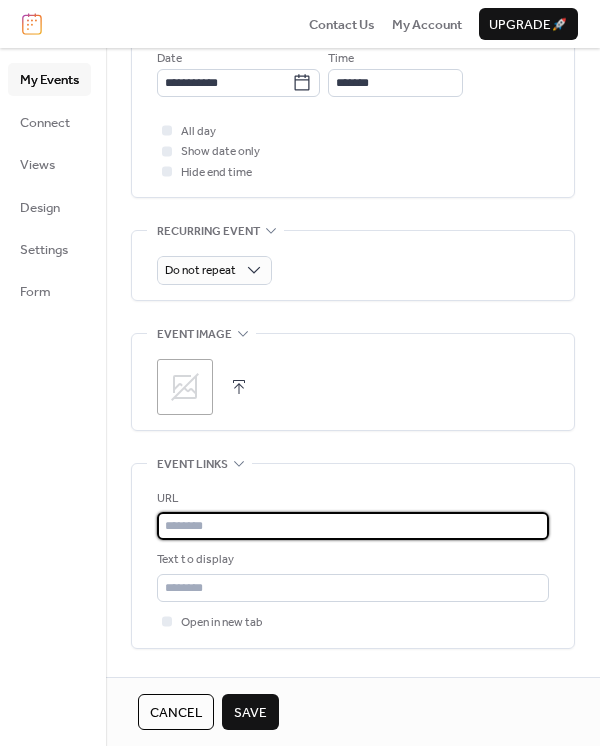 click at bounding box center (353, 526) 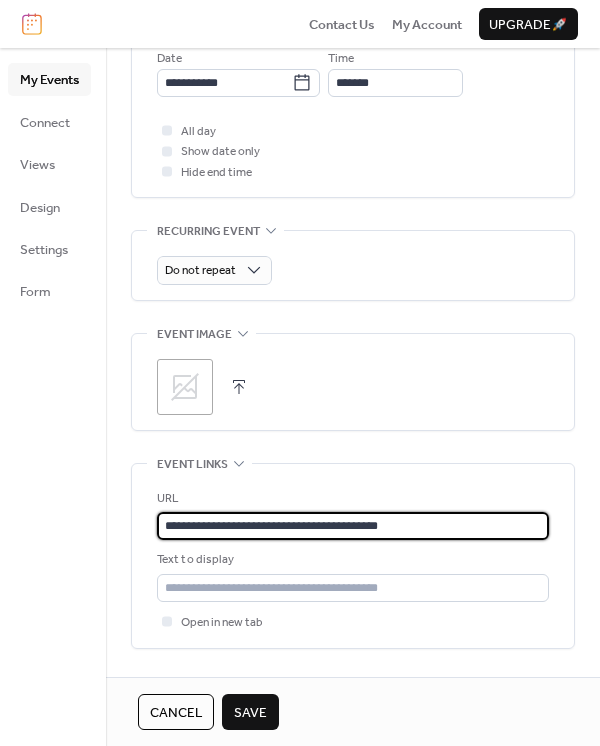 type on "**********" 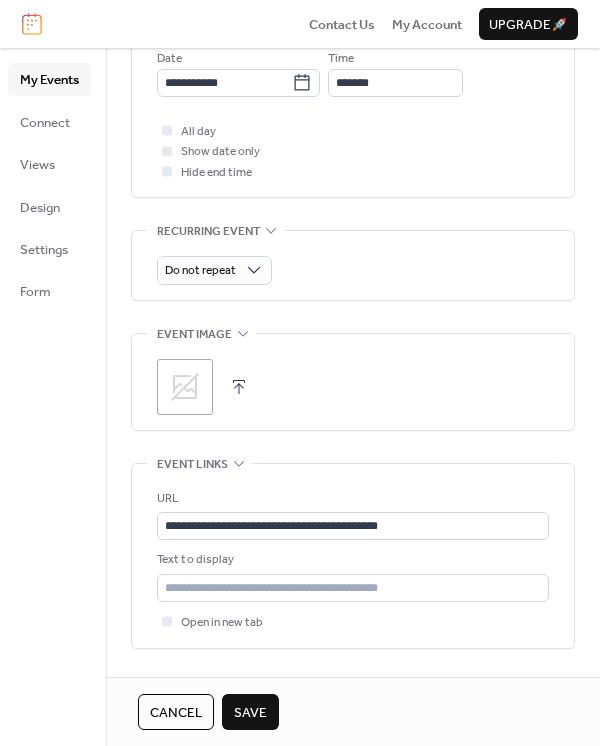 scroll, scrollTop: 925, scrollLeft: 0, axis: vertical 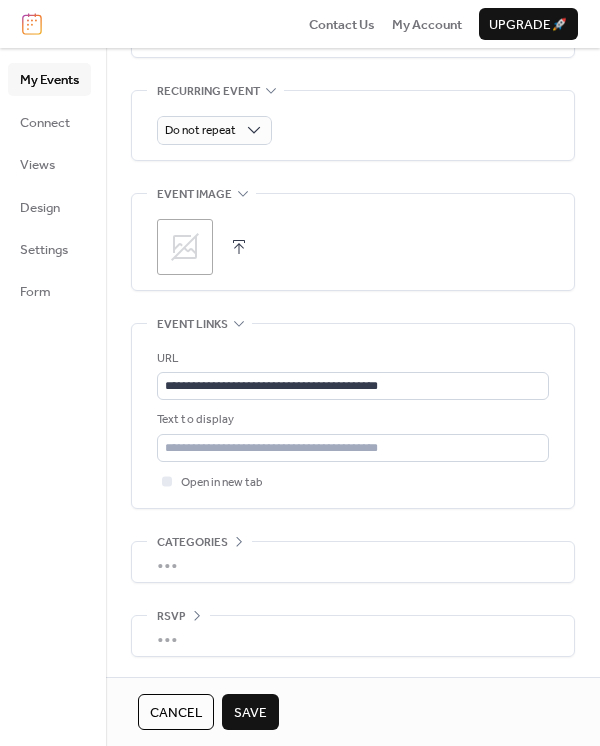 click on "Save" at bounding box center [250, 713] 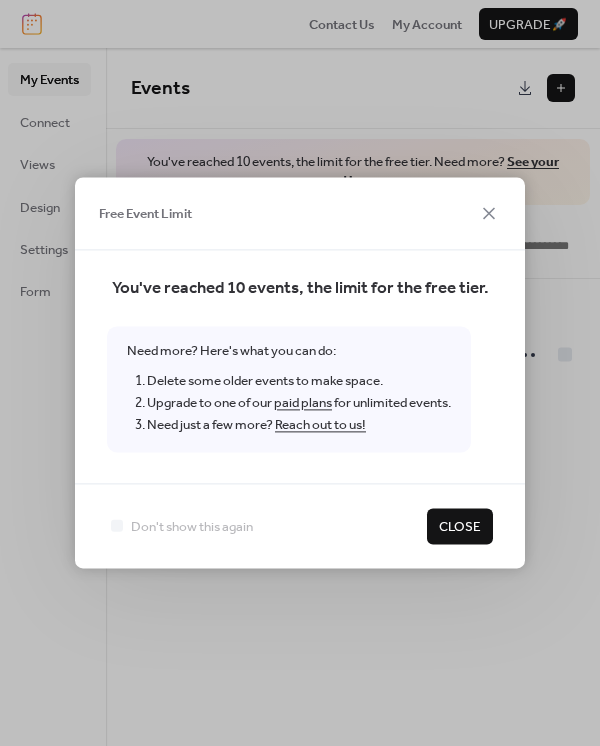 click on "Close" at bounding box center [460, 527] 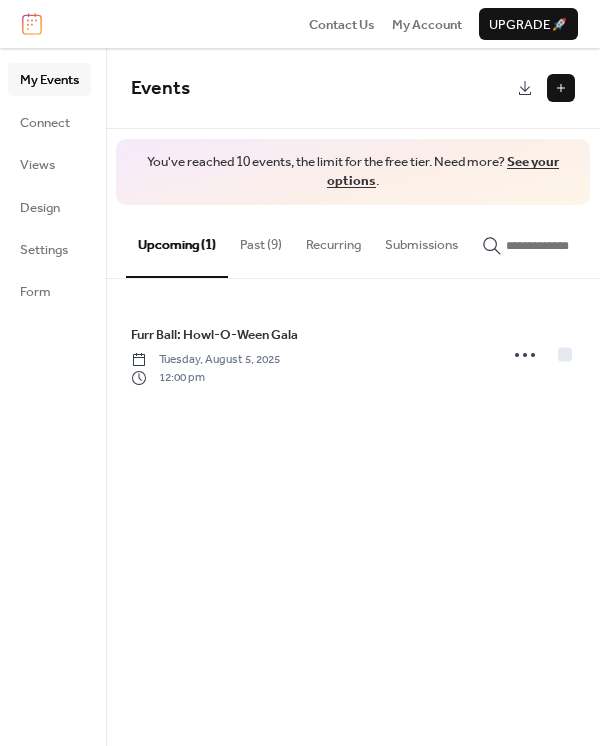 click on "Past (9)" at bounding box center (261, 240) 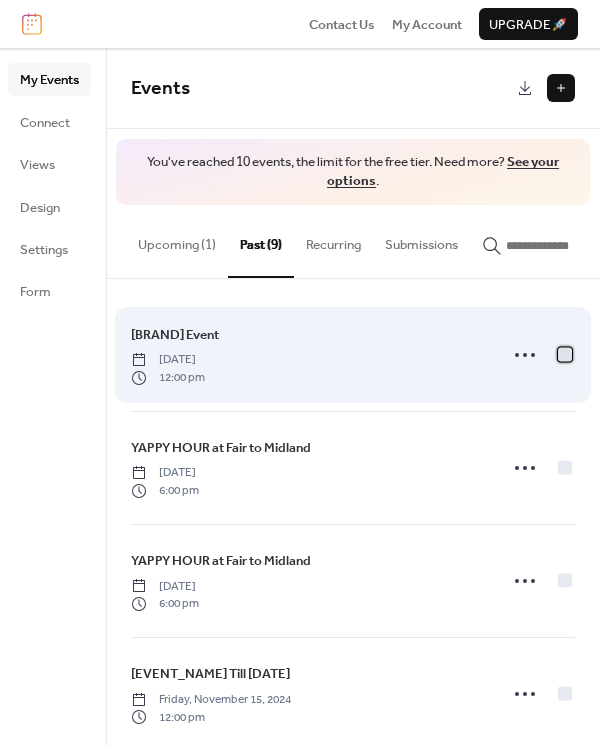 click at bounding box center (565, 354) 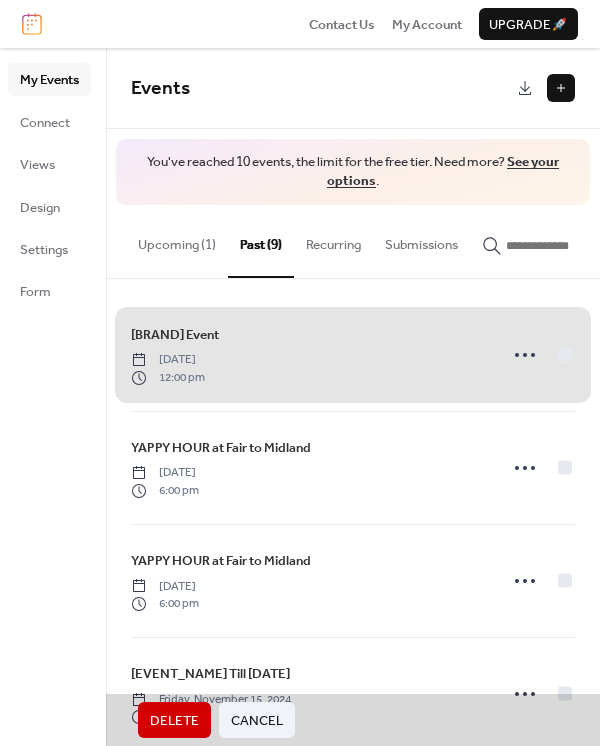 click on "[BRAND] Event [DATE] [TIME]" at bounding box center (353, 355) 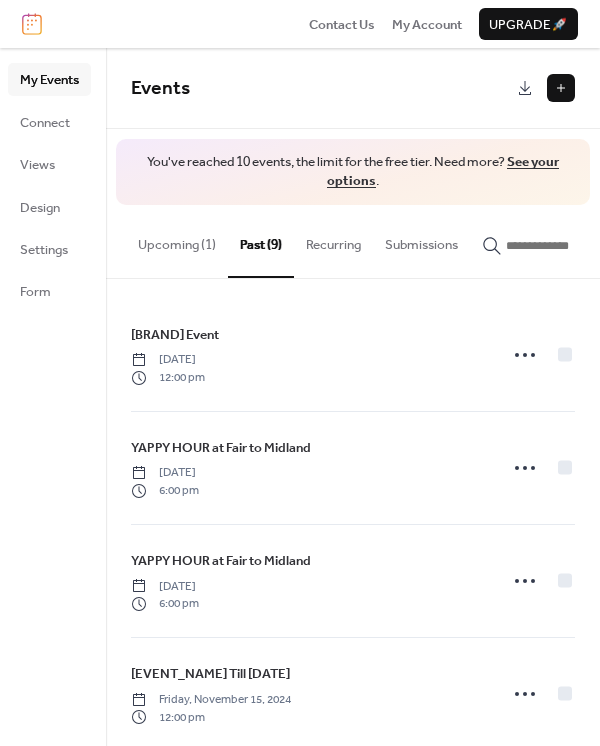 scroll, scrollTop: 578, scrollLeft: 0, axis: vertical 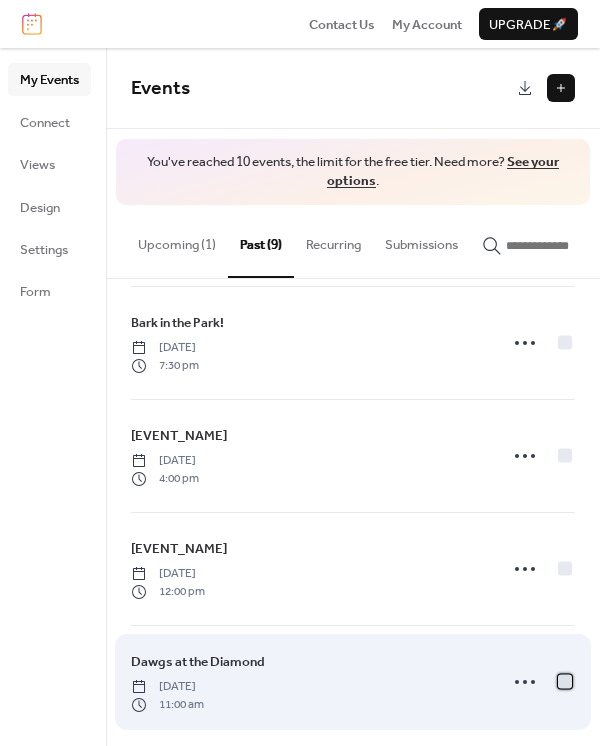 click at bounding box center (565, 681) 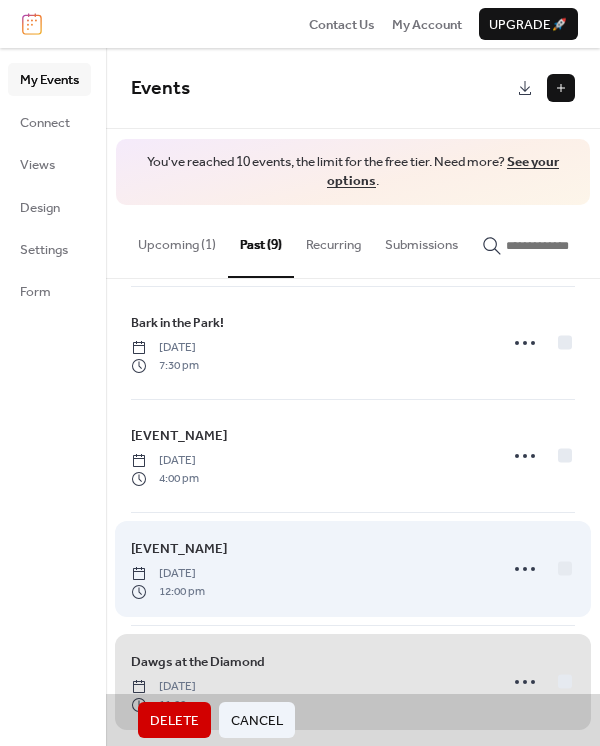 click on "[EVENT_NAME] [DATE] [TIME]" at bounding box center (353, 569) 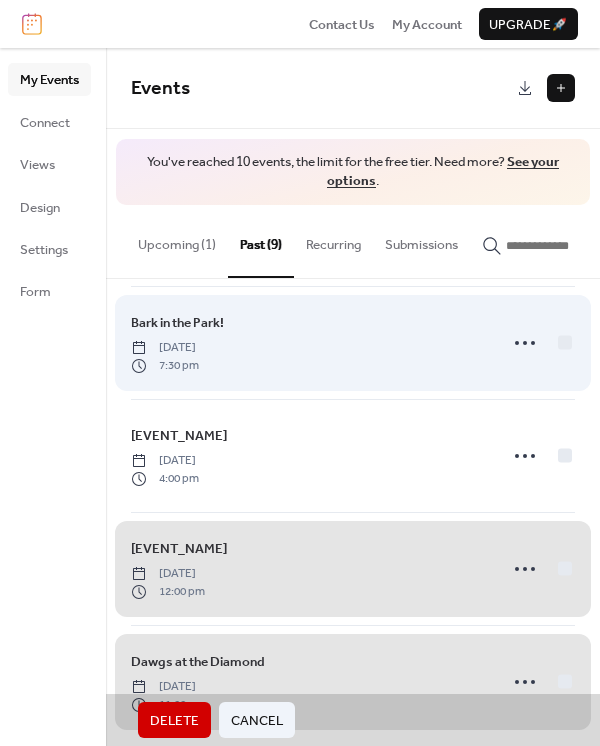click on "[EVENT_NAME] [DATE] [TIME]" at bounding box center (353, 343) 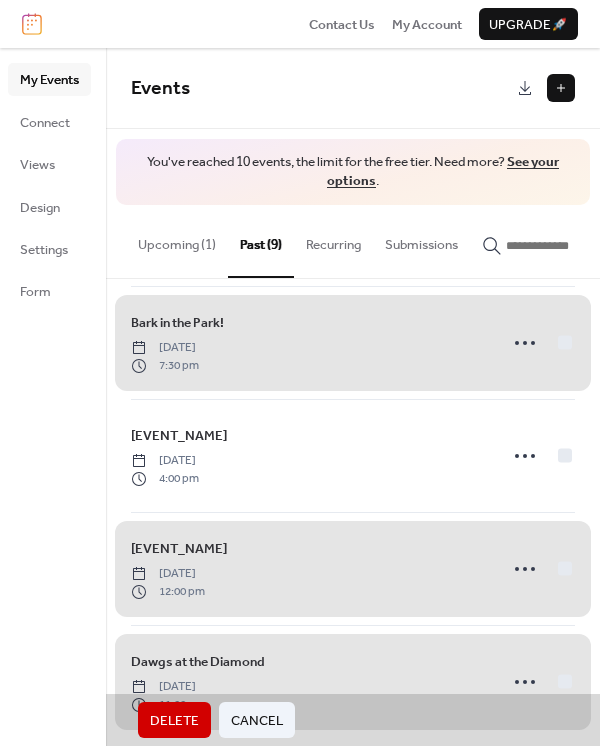 click on "Delete" at bounding box center [174, 721] 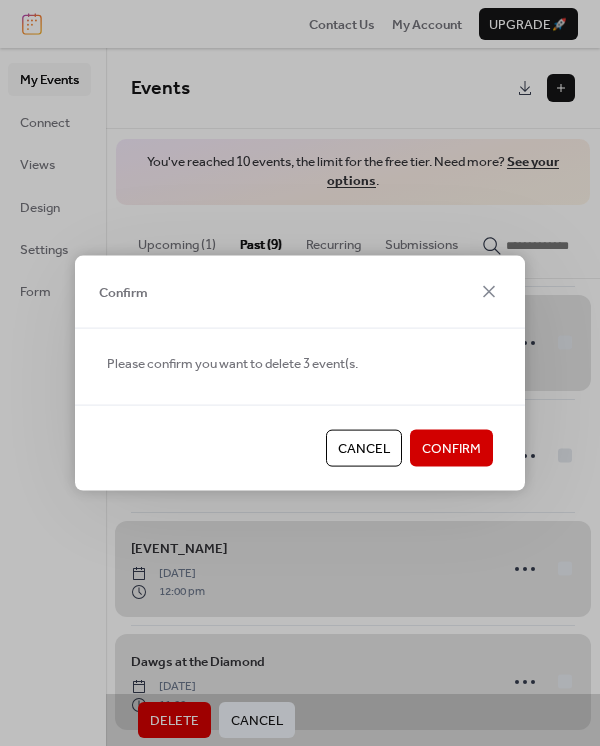 click on "Confirm" at bounding box center (451, 449) 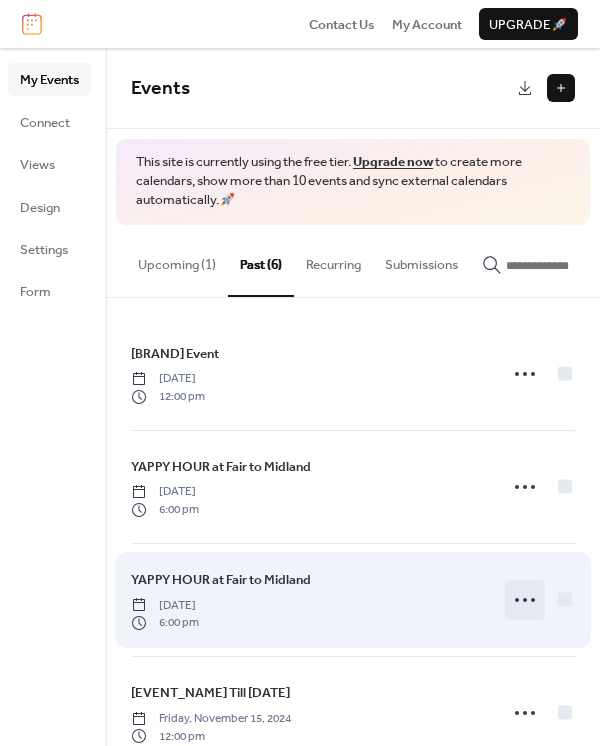scroll, scrollTop: 262, scrollLeft: 0, axis: vertical 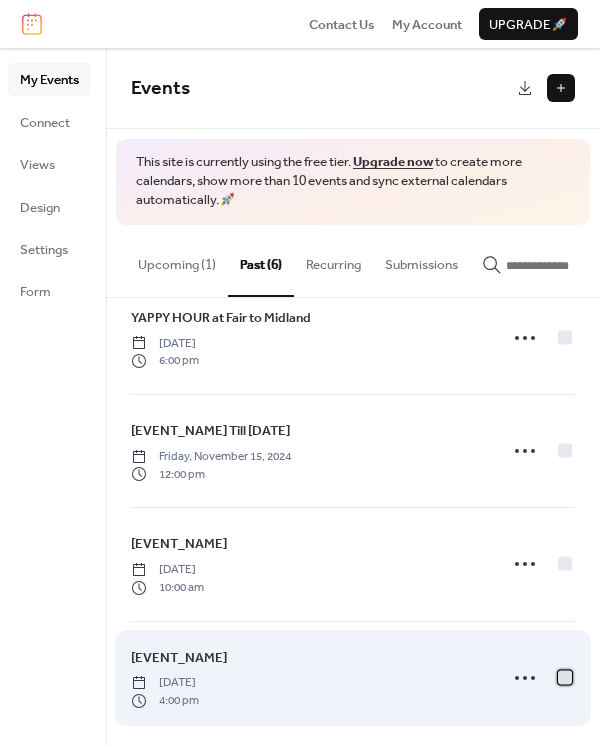 click at bounding box center (565, 677) 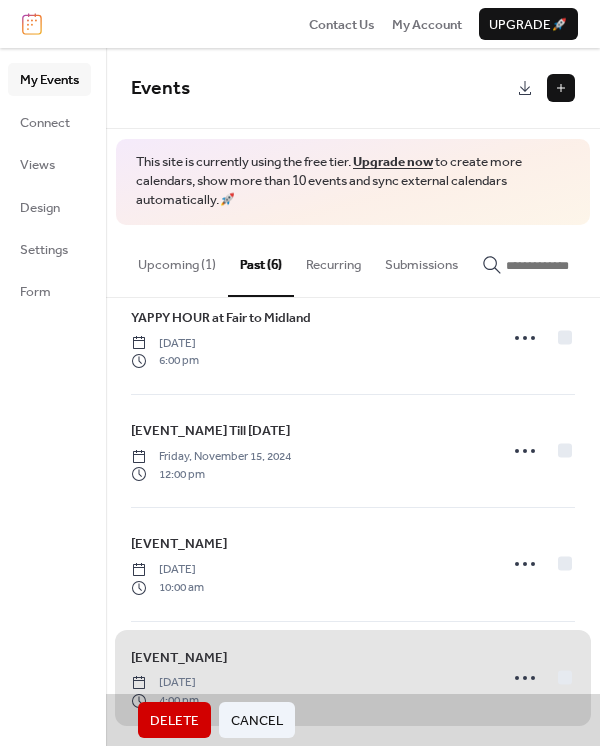 click on "[BRAND] Event [DATE] [TIME] YAPPY HOUR at [LOCATION] [DATE] [TIME] YAPPY HOUR at [LOCATION] [DATE] [TIME] [EVENT_NAME] Till [DATE] [TIME] [EVENT_NAME] [DATE] [TIME] [EVENT_NAME] [DATE] [TIME]" at bounding box center [353, 522] 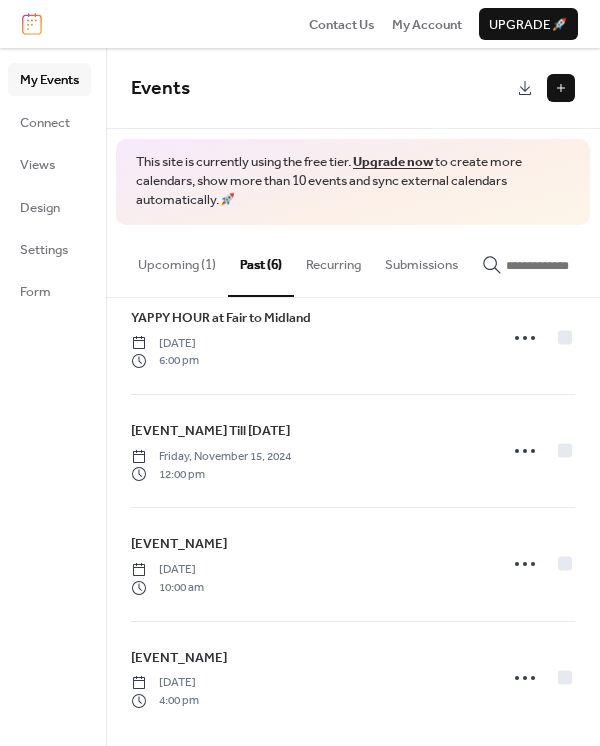 click on "Upcoming (1)" at bounding box center (177, 260) 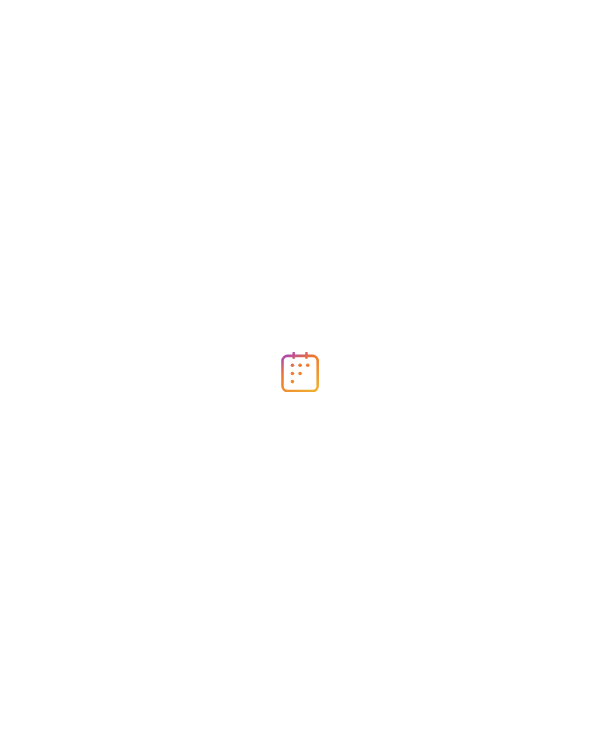 scroll, scrollTop: 0, scrollLeft: 0, axis: both 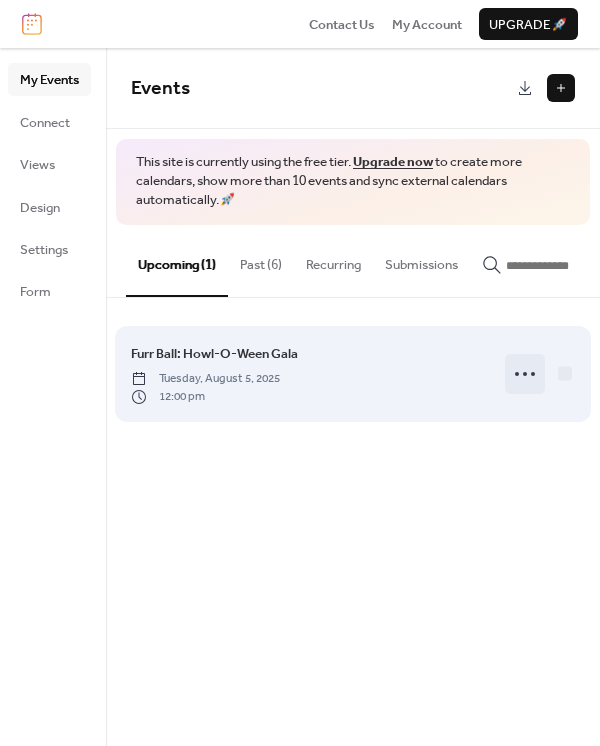 click 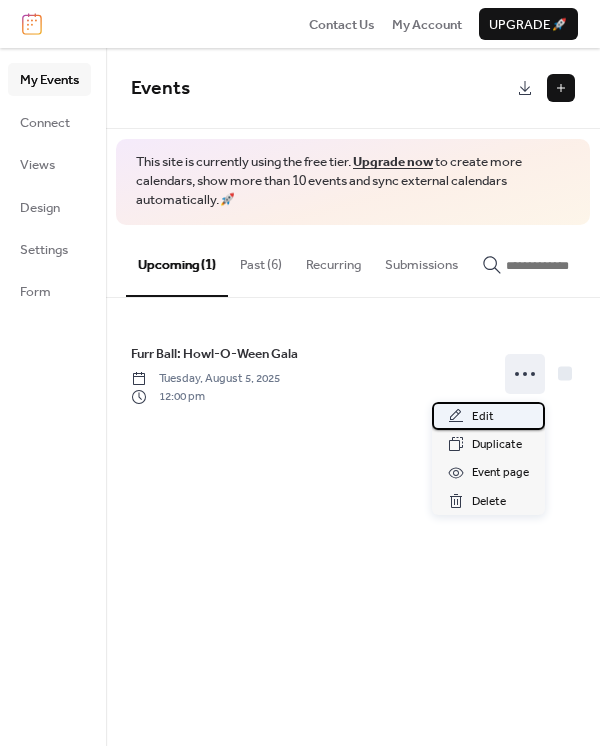 click on "Edit" at bounding box center (488, 416) 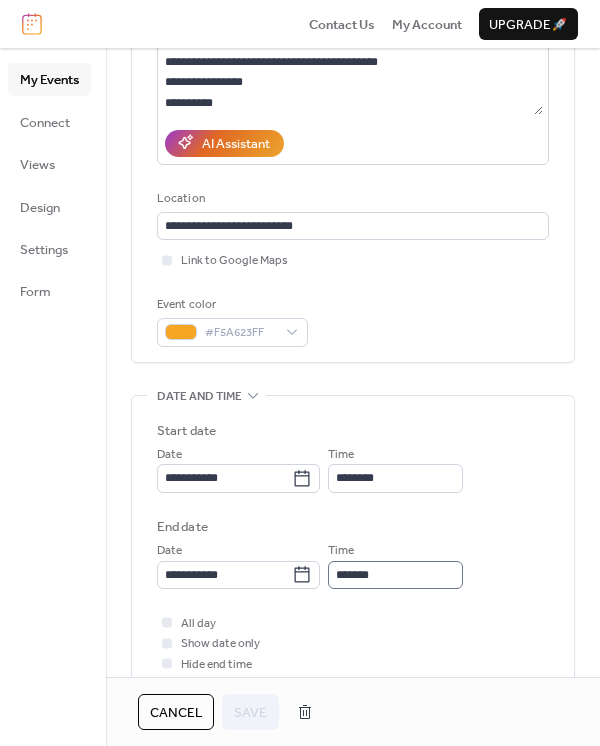 scroll, scrollTop: 450, scrollLeft: 0, axis: vertical 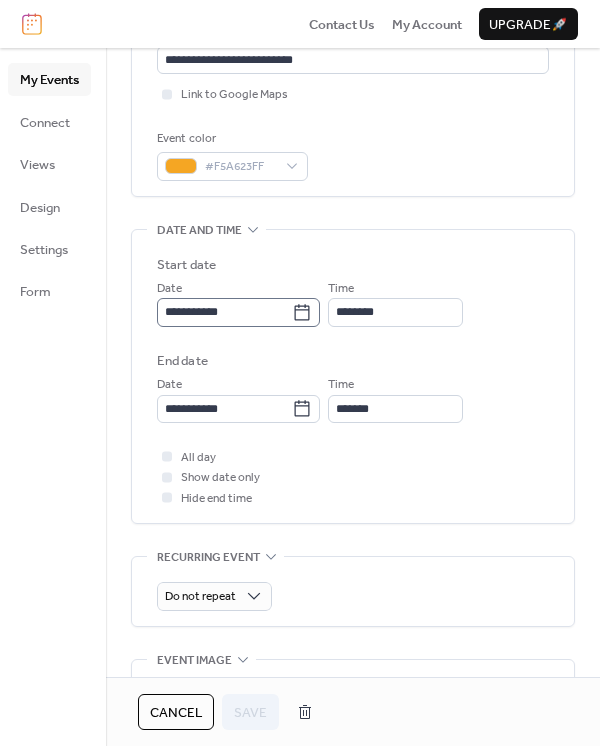 click 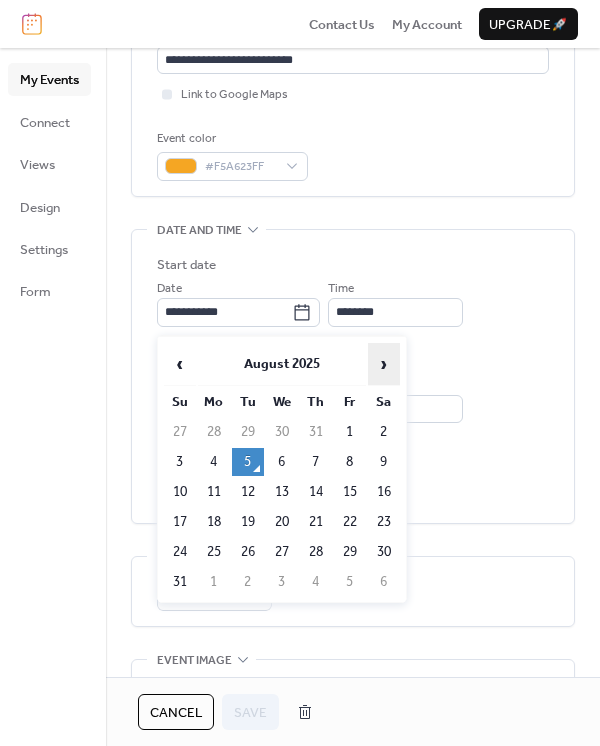 click on "›" at bounding box center [384, 364] 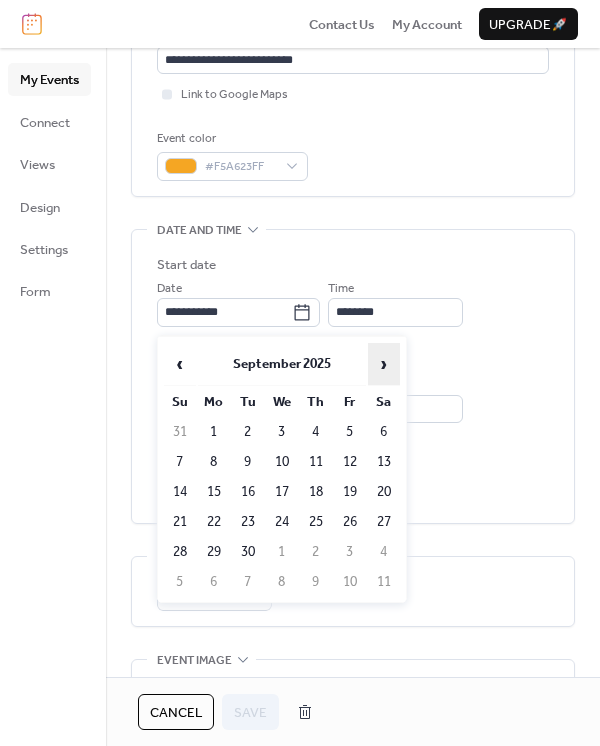 click on "›" at bounding box center [384, 364] 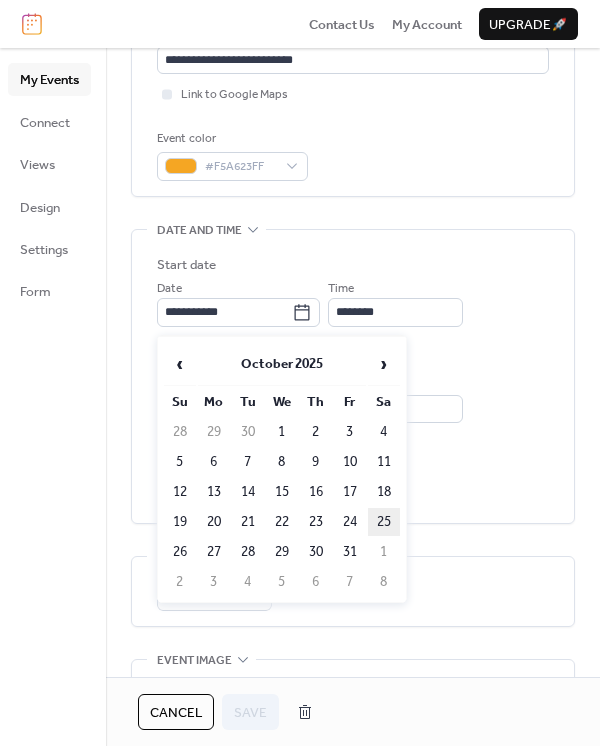 click on "25" at bounding box center (384, 522) 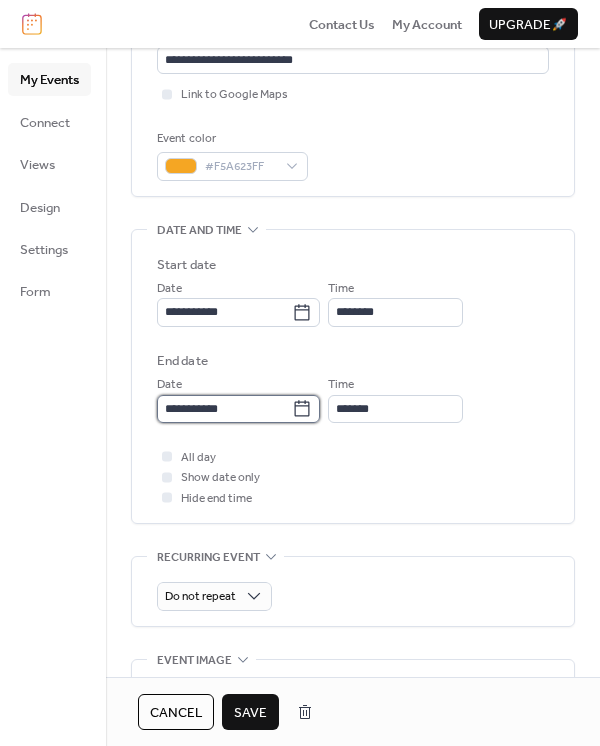click on "**********" at bounding box center (224, 409) 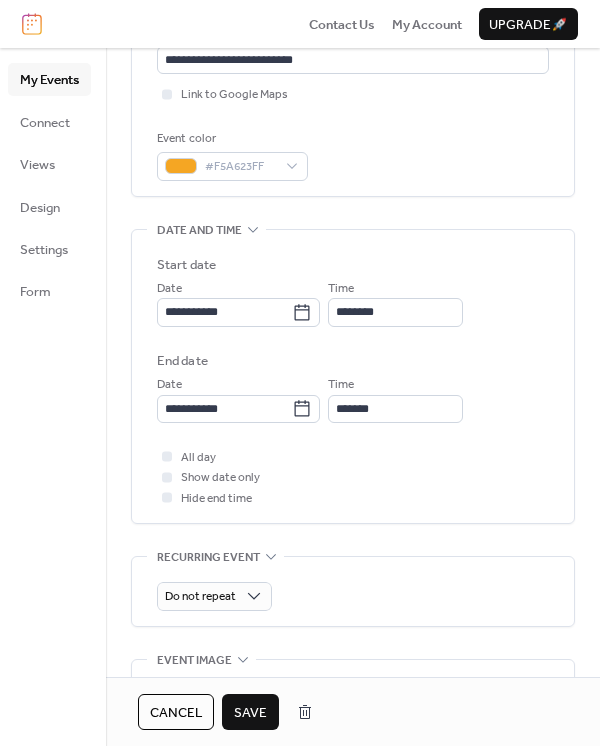 click on "End date" at bounding box center (353, 361) 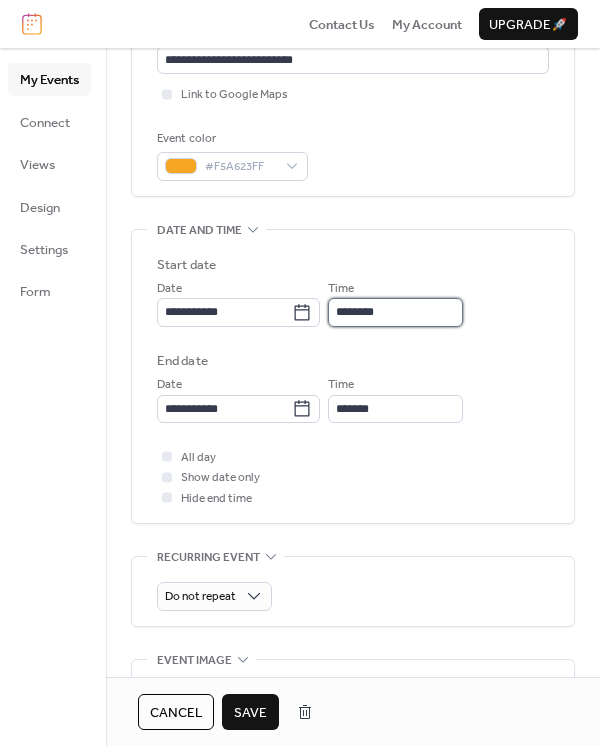 click on "********" at bounding box center [395, 312] 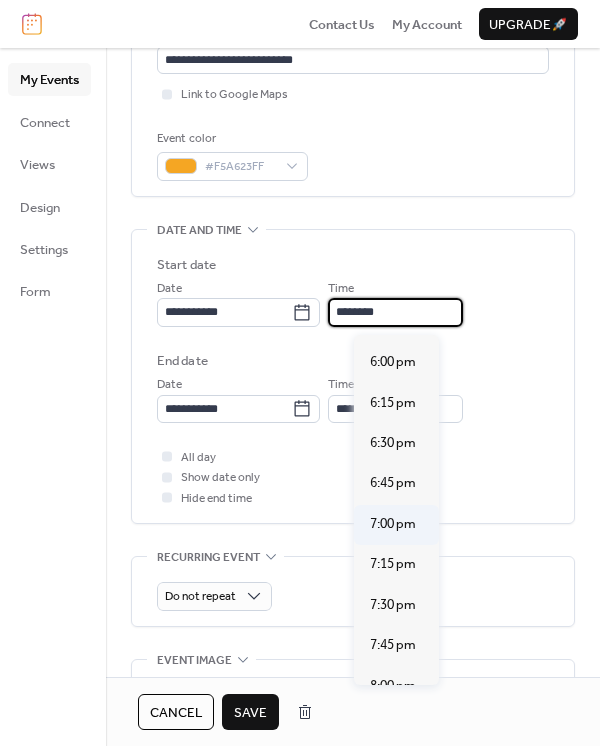 scroll, scrollTop: 2672, scrollLeft: 0, axis: vertical 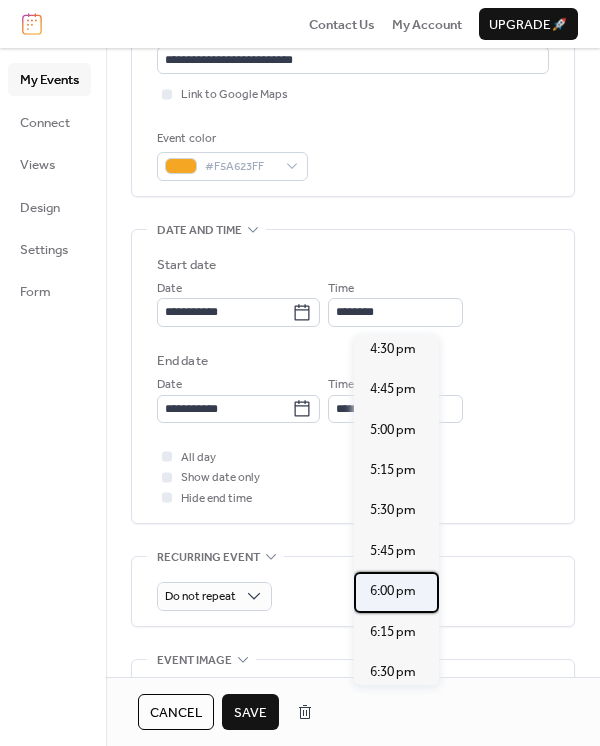 click on "6:00 pm" at bounding box center (393, 591) 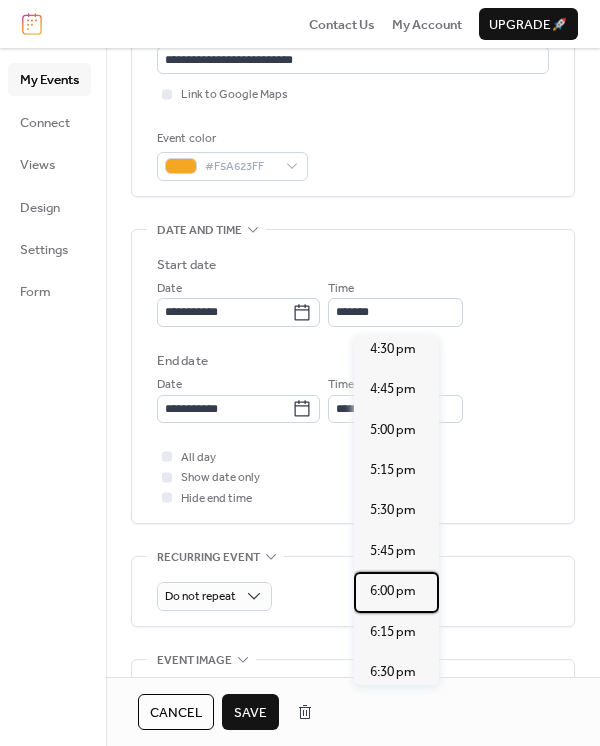type on "*******" 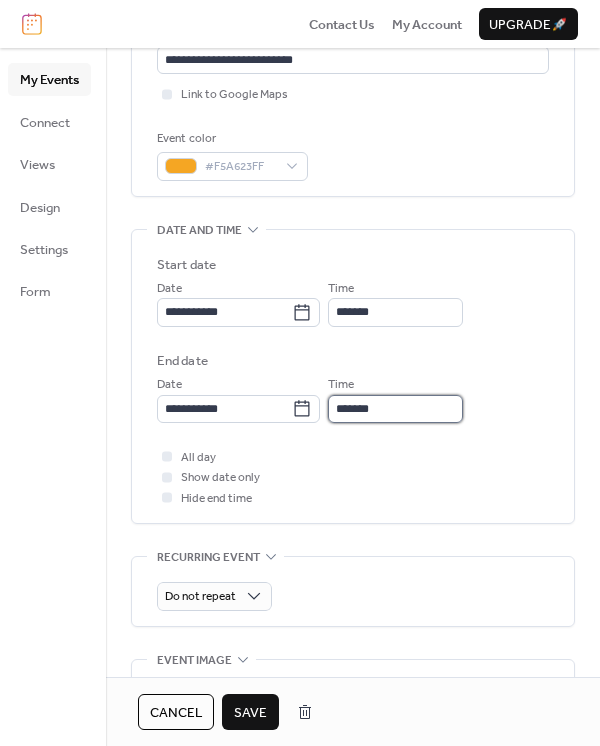 click on "*******" at bounding box center [395, 409] 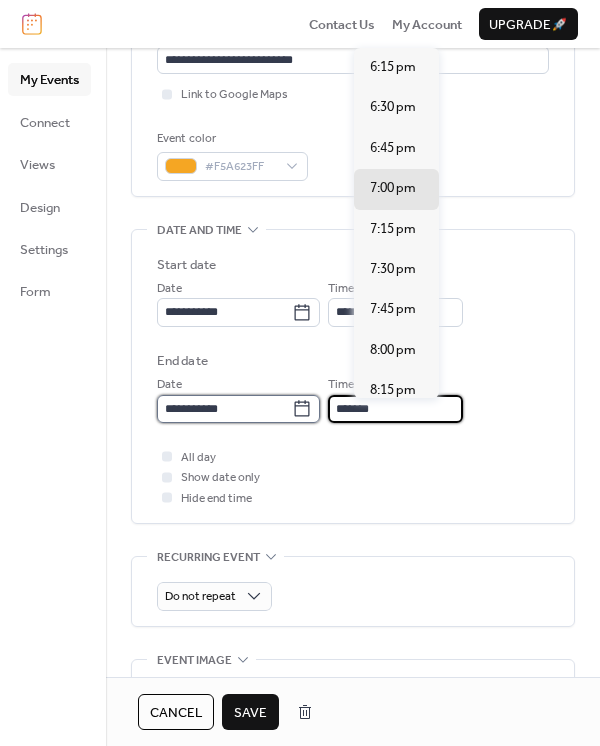 click on "**********" at bounding box center (224, 409) 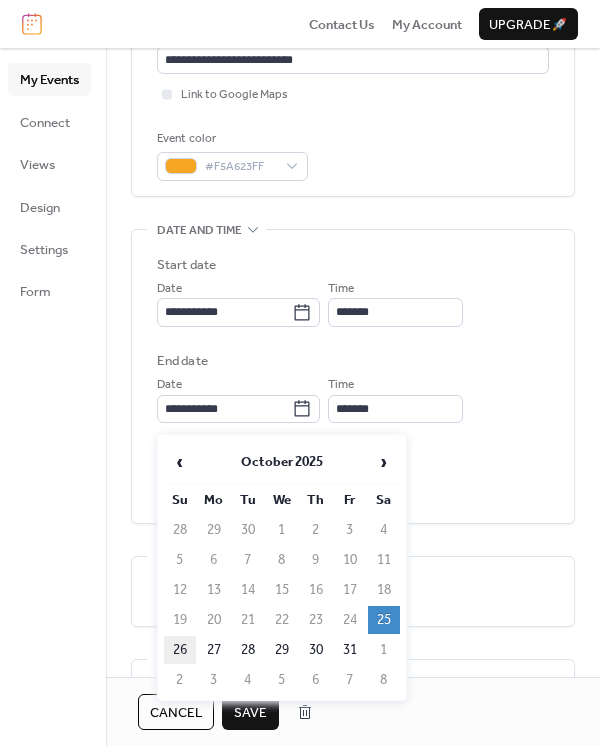 click on "26" at bounding box center [180, 650] 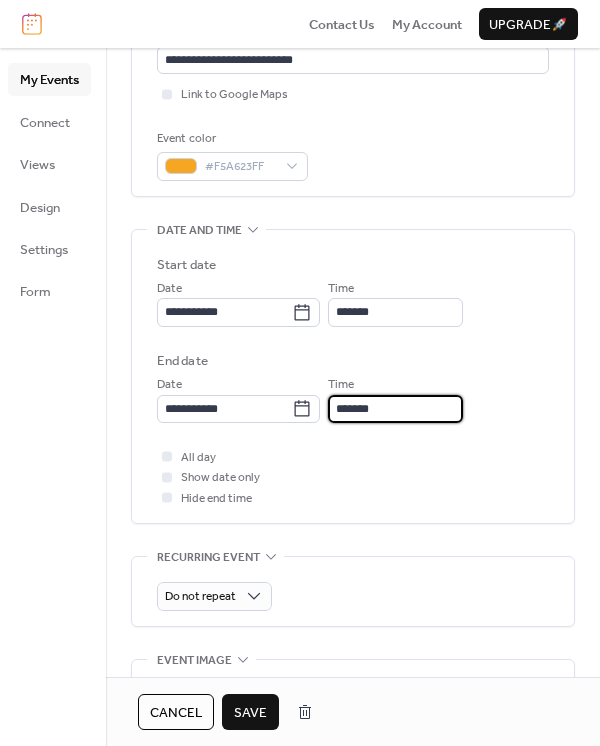 click on "*******" at bounding box center [395, 409] 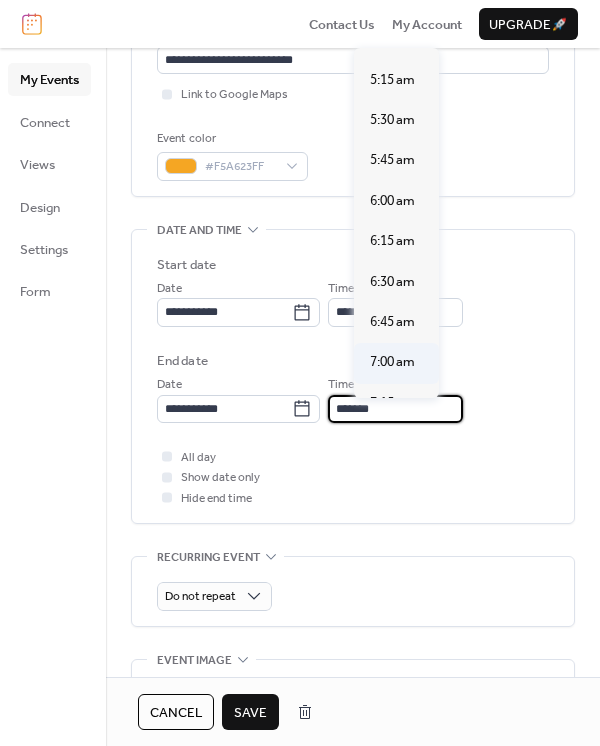 scroll, scrollTop: 0, scrollLeft: 0, axis: both 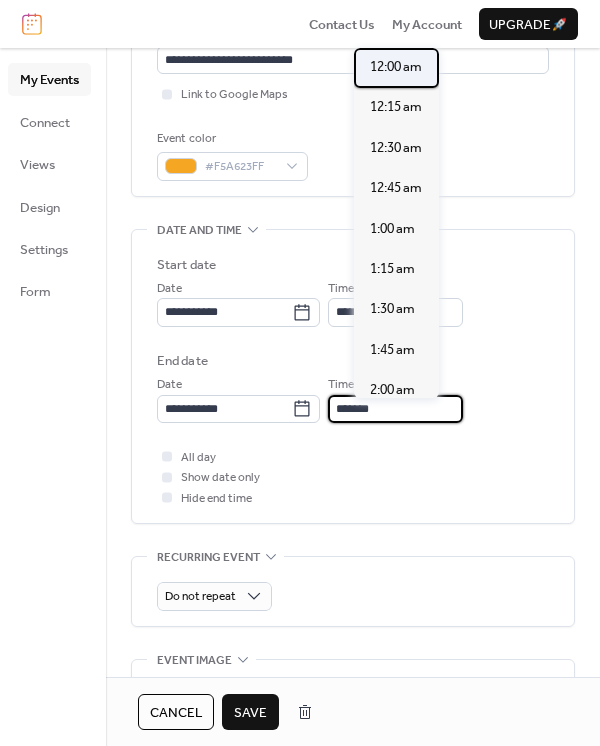 click on "12:00 am" at bounding box center [396, 67] 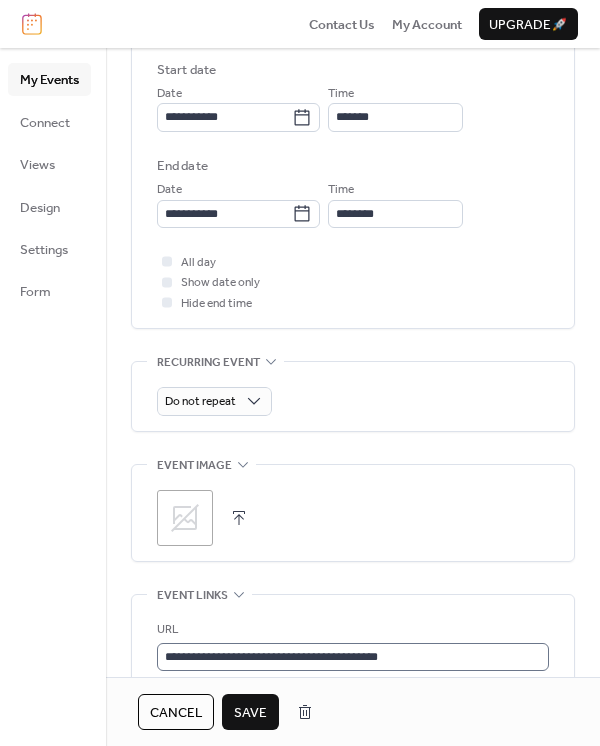 scroll, scrollTop: 786, scrollLeft: 0, axis: vertical 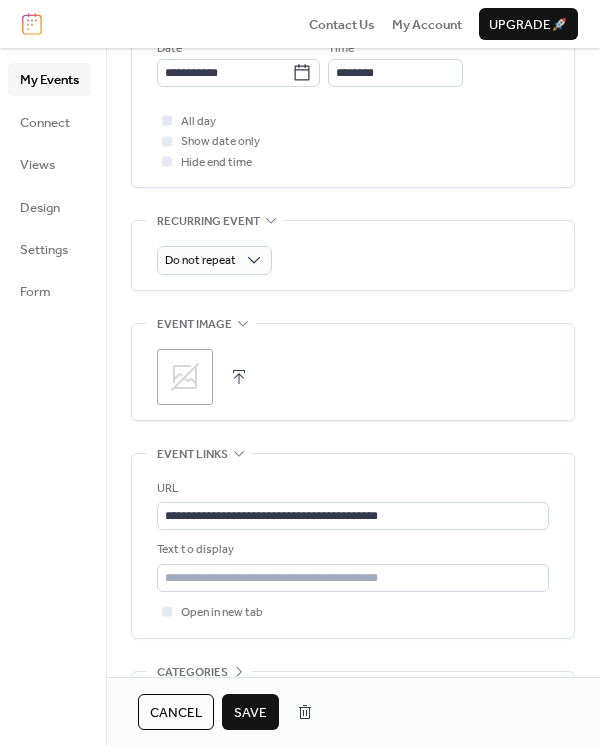click on ";" at bounding box center [185, 377] 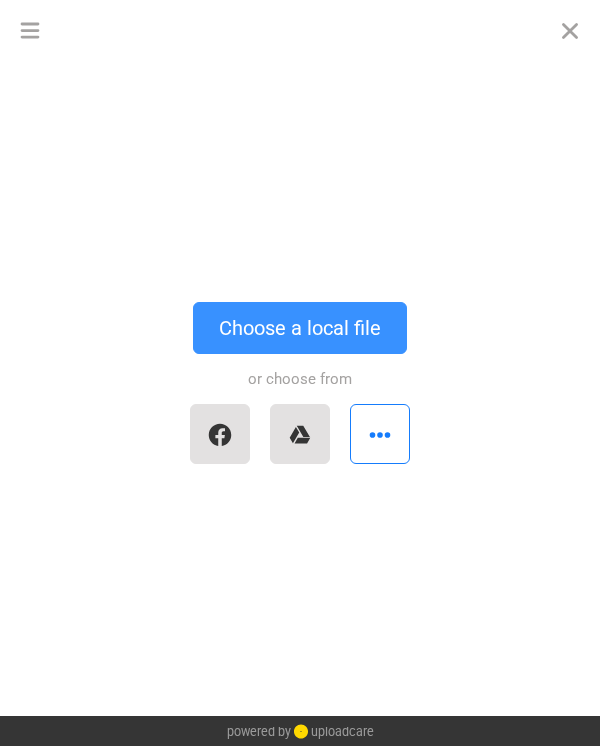 click on "Choose a local file" at bounding box center [300, 328] 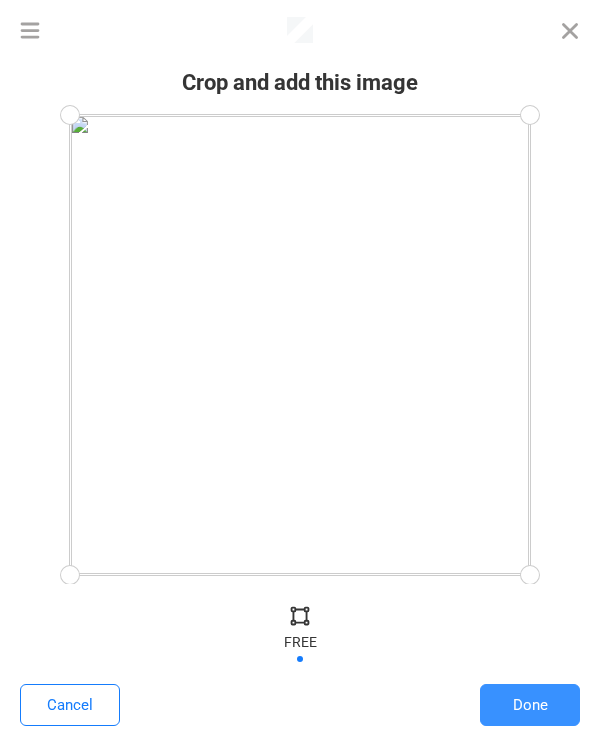 click on "Done" at bounding box center (530, 705) 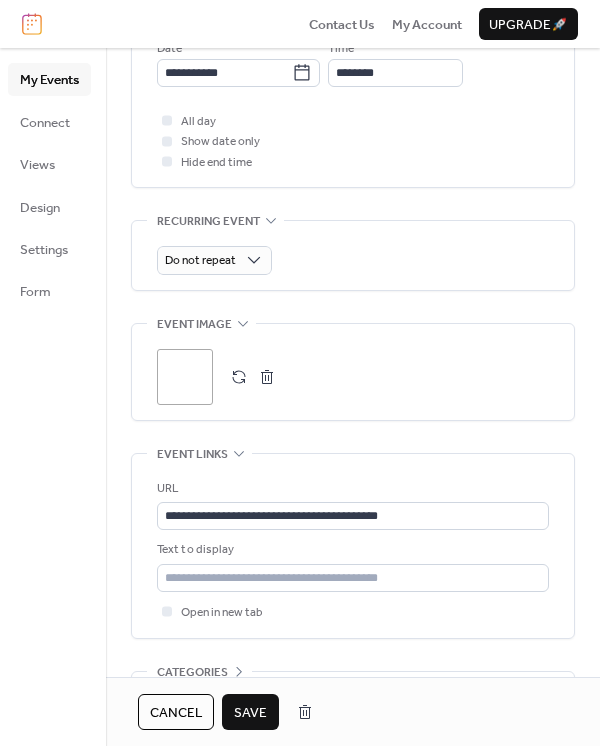 click on "Save" at bounding box center (250, 713) 